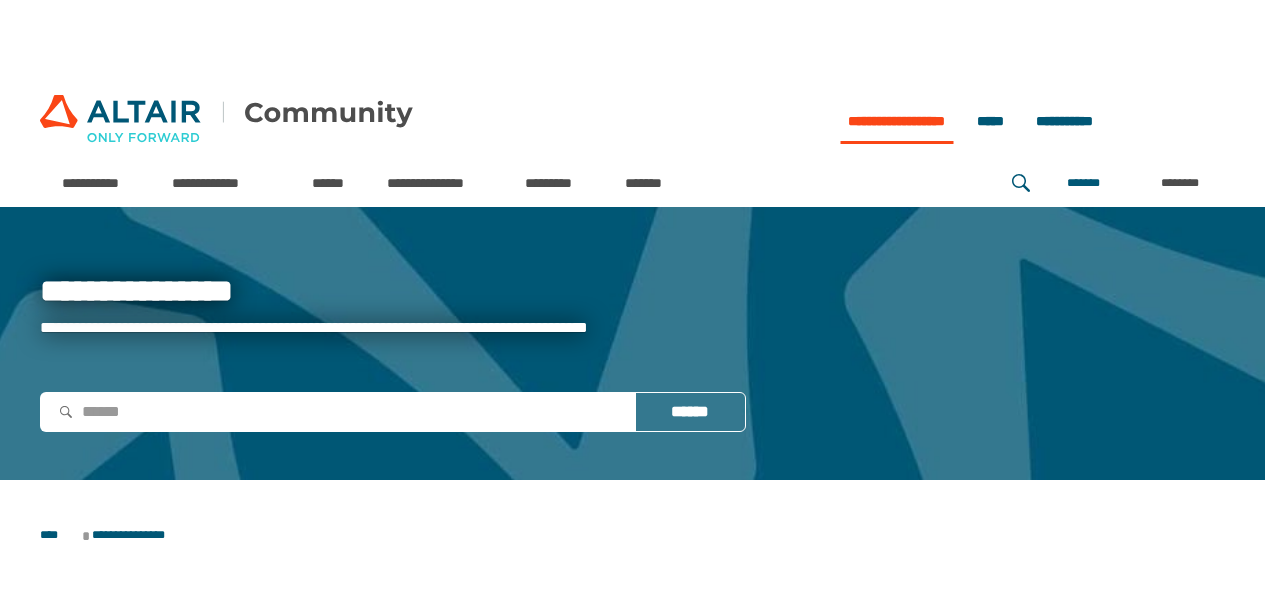 scroll, scrollTop: 500, scrollLeft: 0, axis: vertical 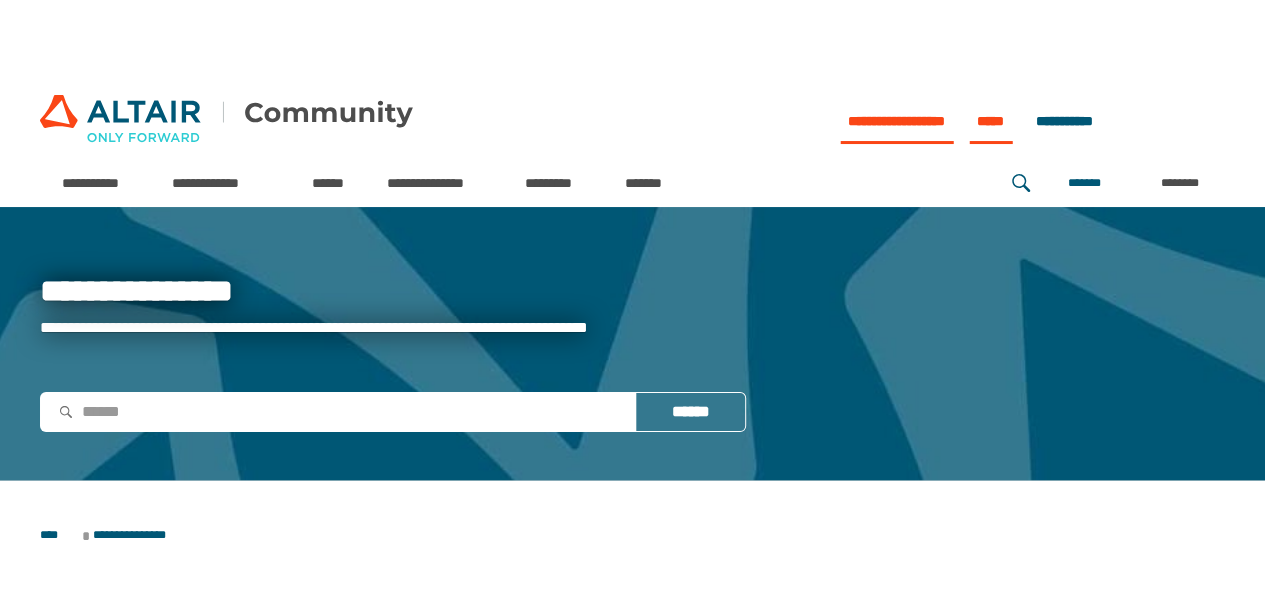 click on "*****" at bounding box center [990, 121] 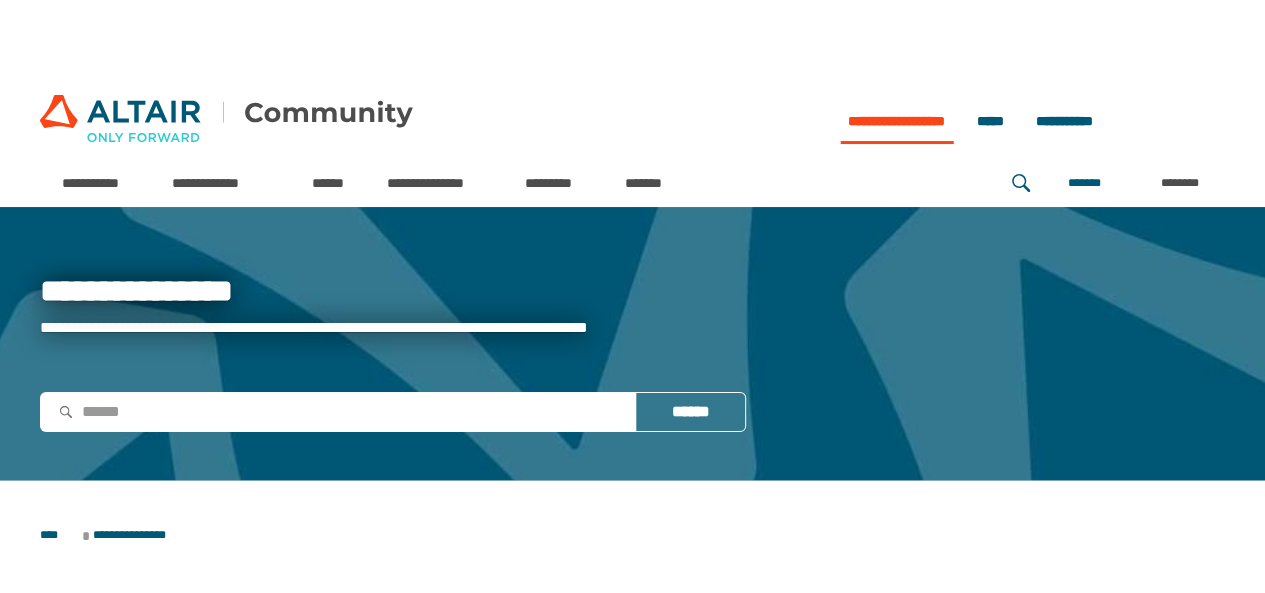 drag, startPoint x: 1155, startPoint y: 104, endPoint x: 1152, endPoint y: 120, distance: 16.27882 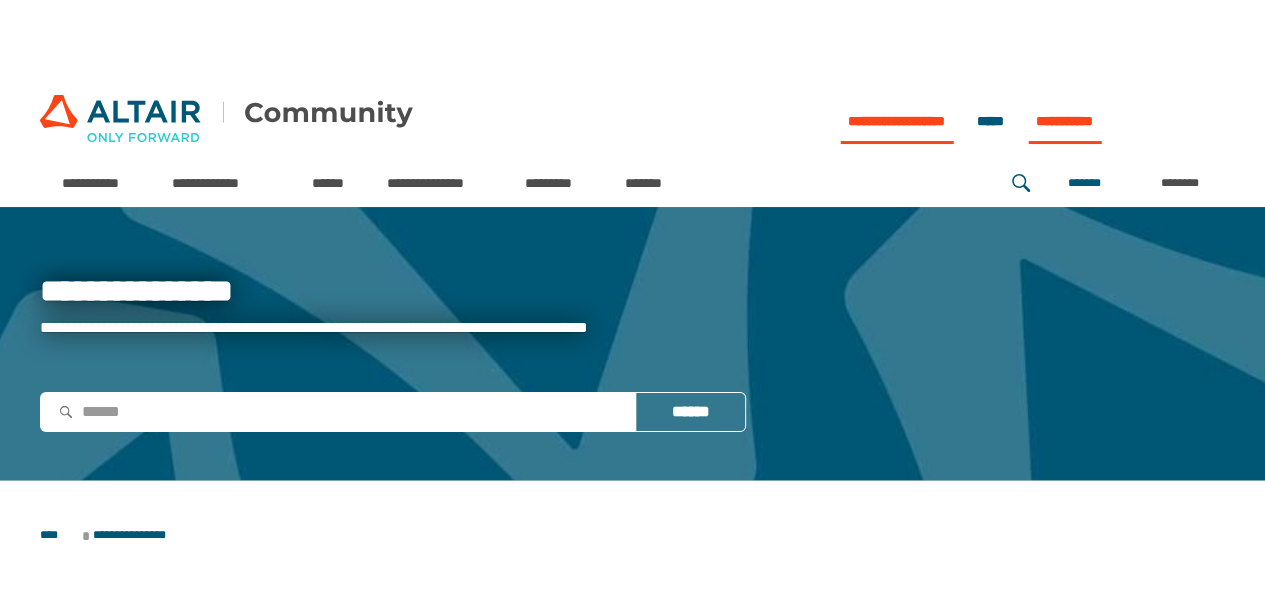 click on "**********" at bounding box center (1064, 121) 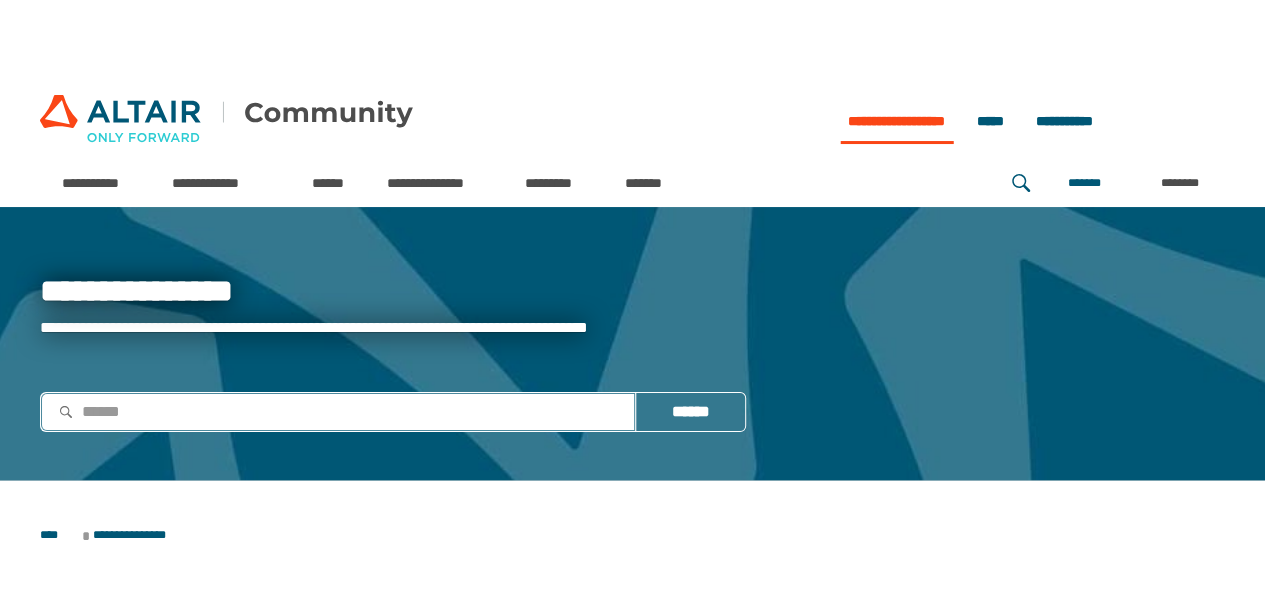 click at bounding box center (338, 412) 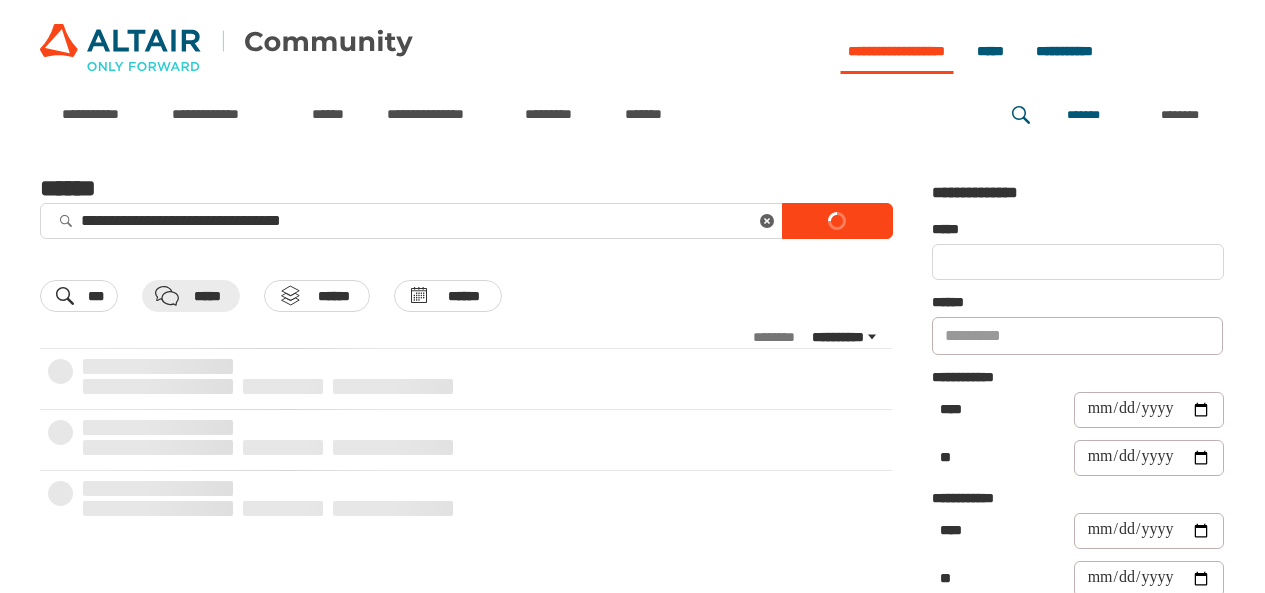 scroll, scrollTop: 0, scrollLeft: 0, axis: both 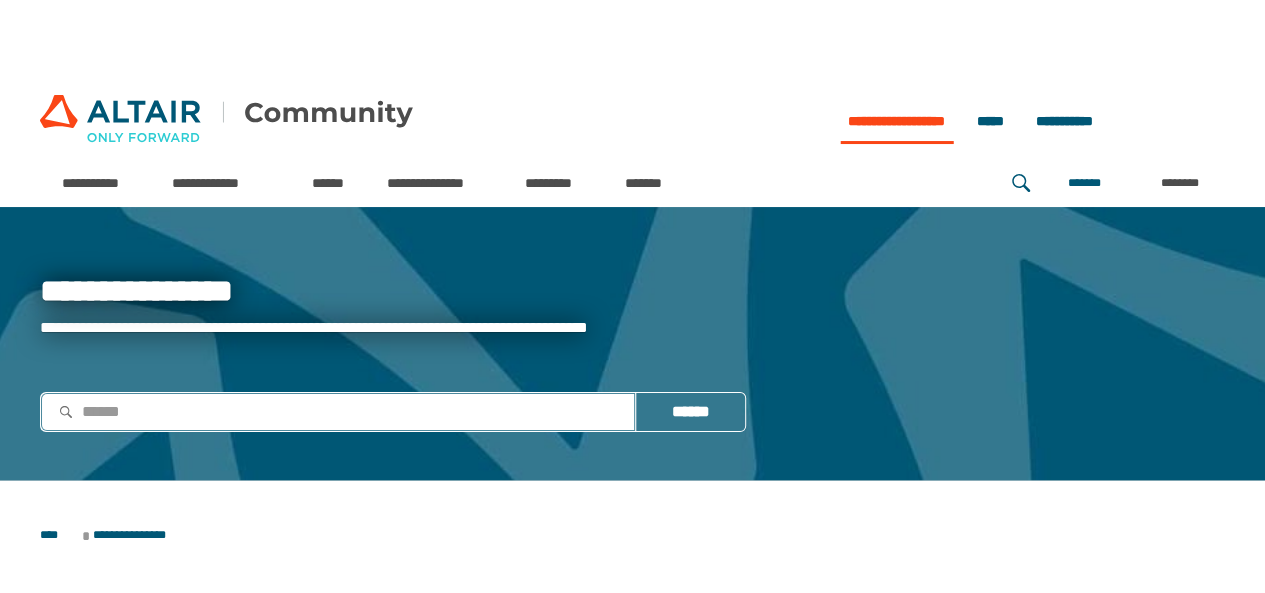 click at bounding box center [338, 412] 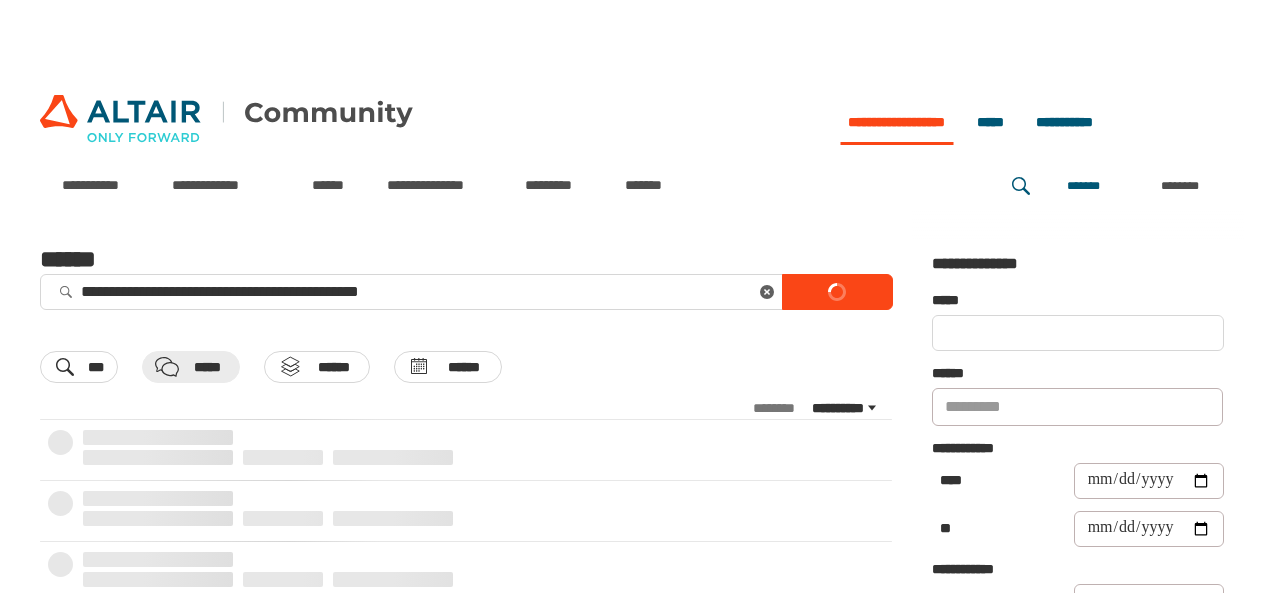 scroll, scrollTop: 0, scrollLeft: 0, axis: both 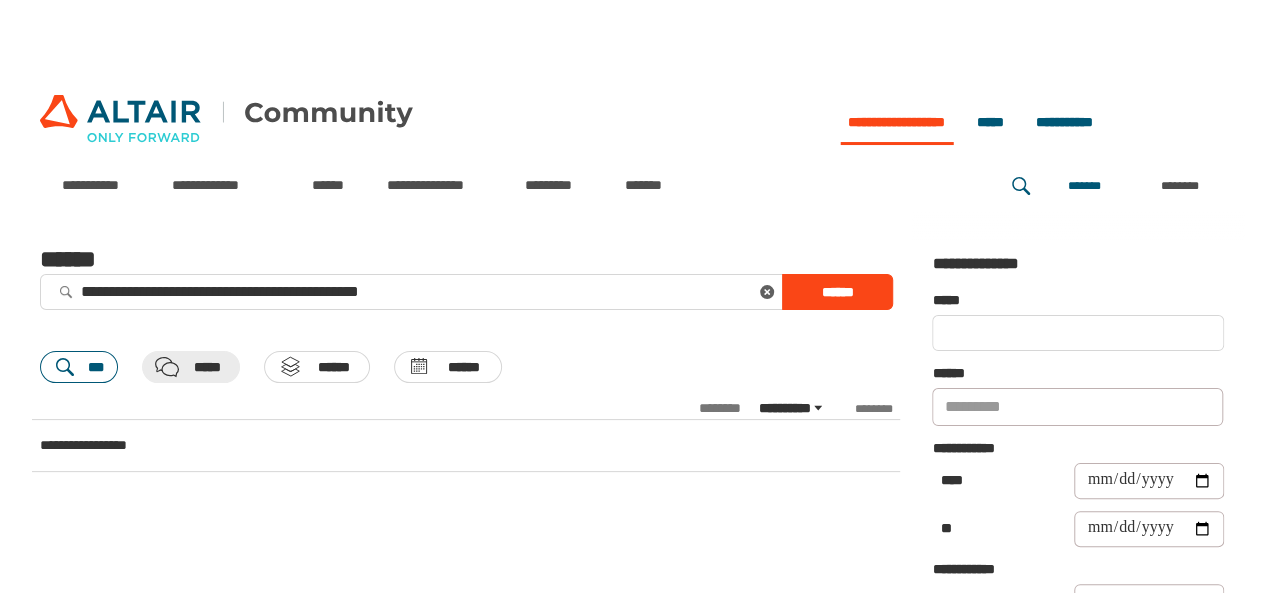 click on "***" at bounding box center [95, 367] 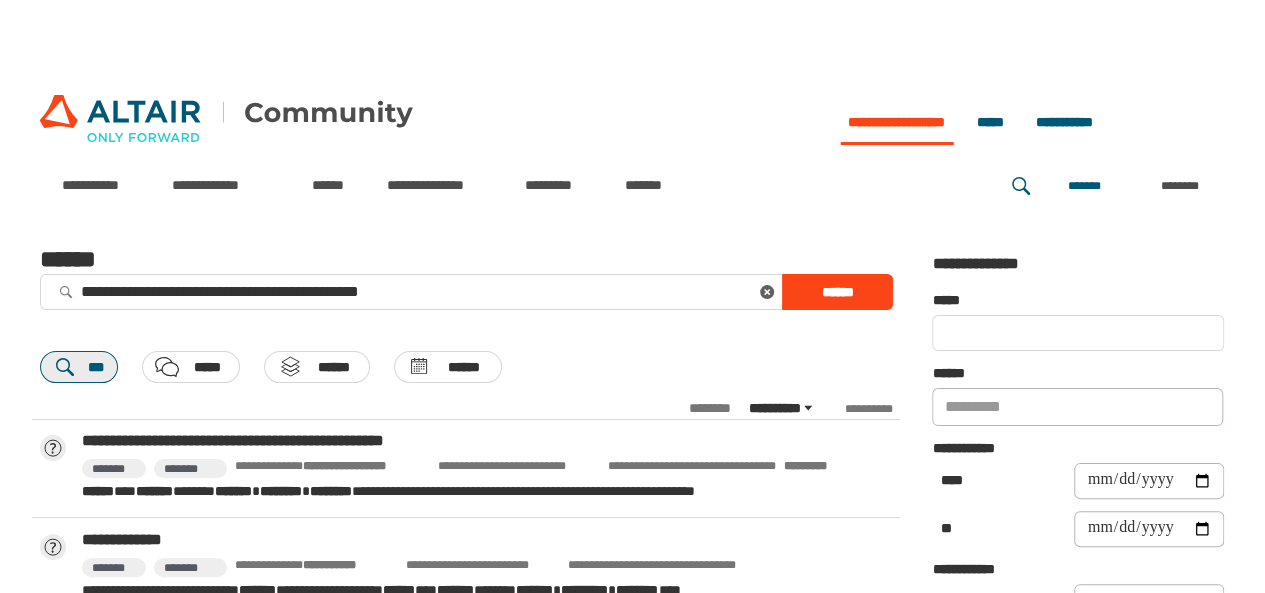 scroll, scrollTop: 100, scrollLeft: 0, axis: vertical 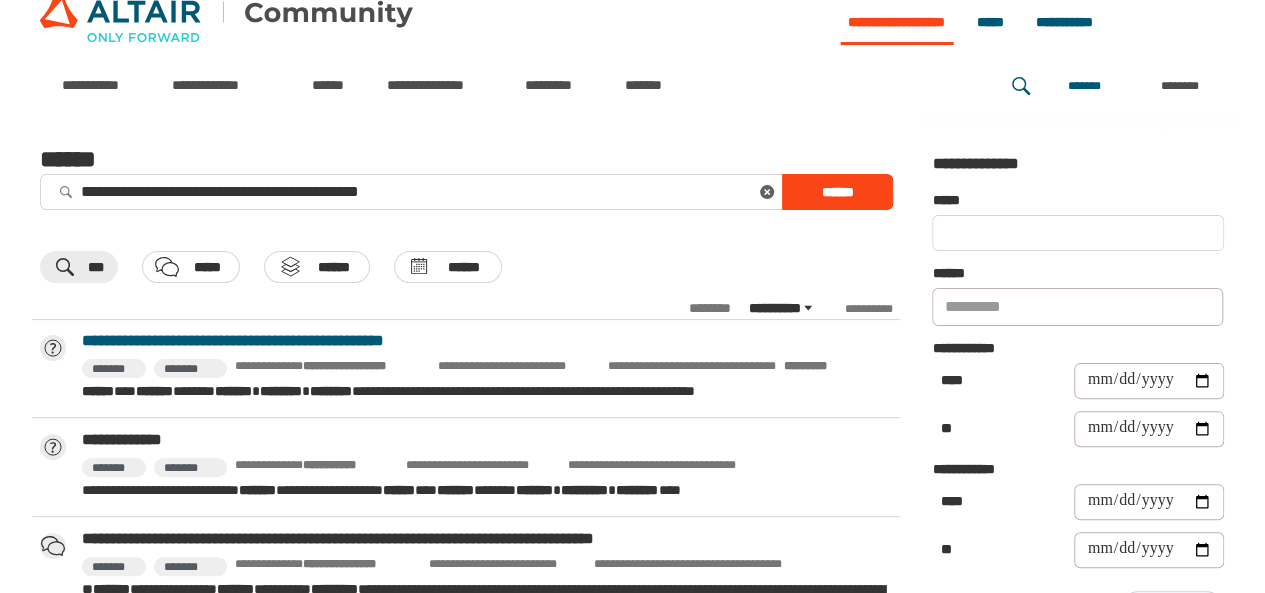 click on "**********" at bounding box center (487, 341) 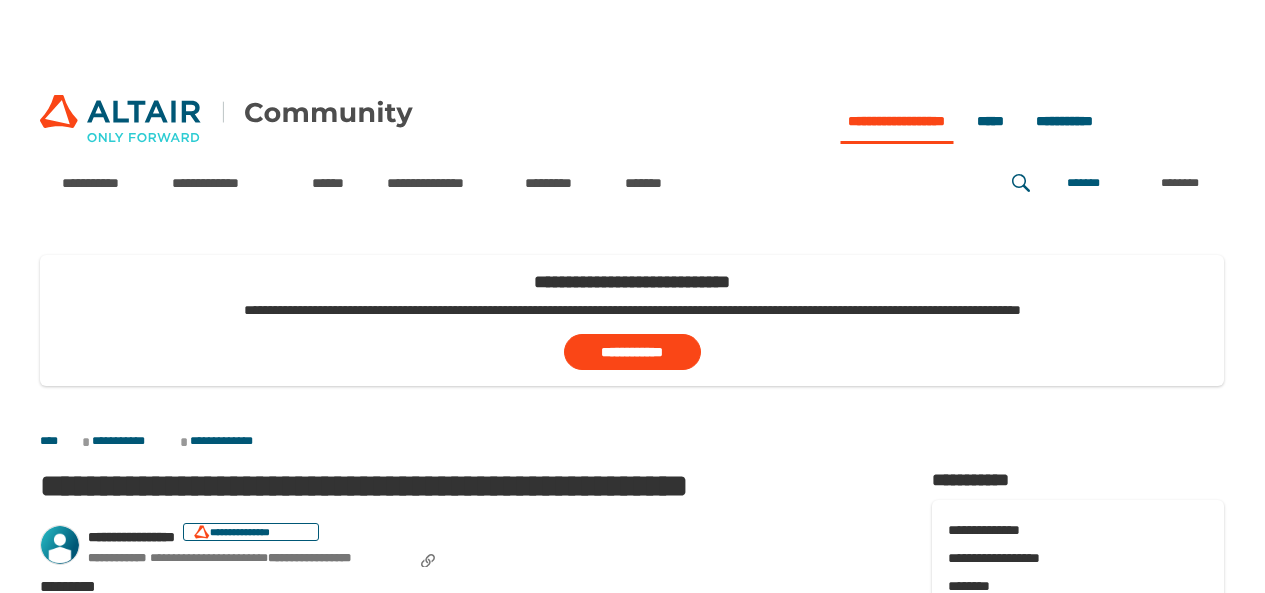 scroll, scrollTop: 0, scrollLeft: 0, axis: both 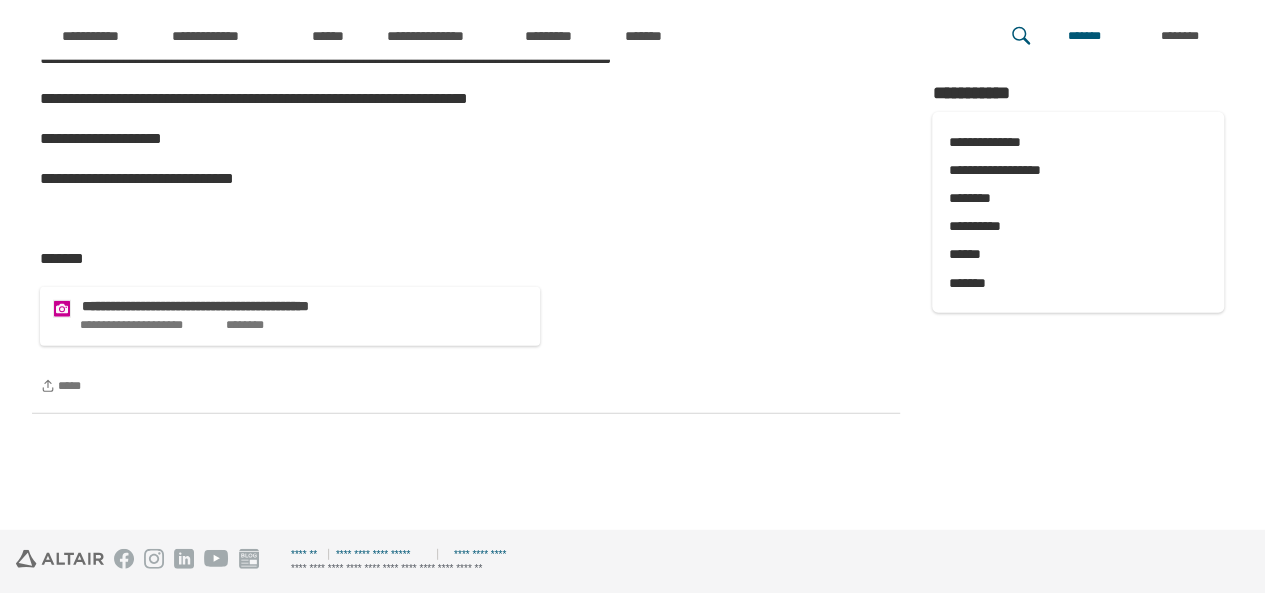 click on "**********" at bounding box center (270, 307) 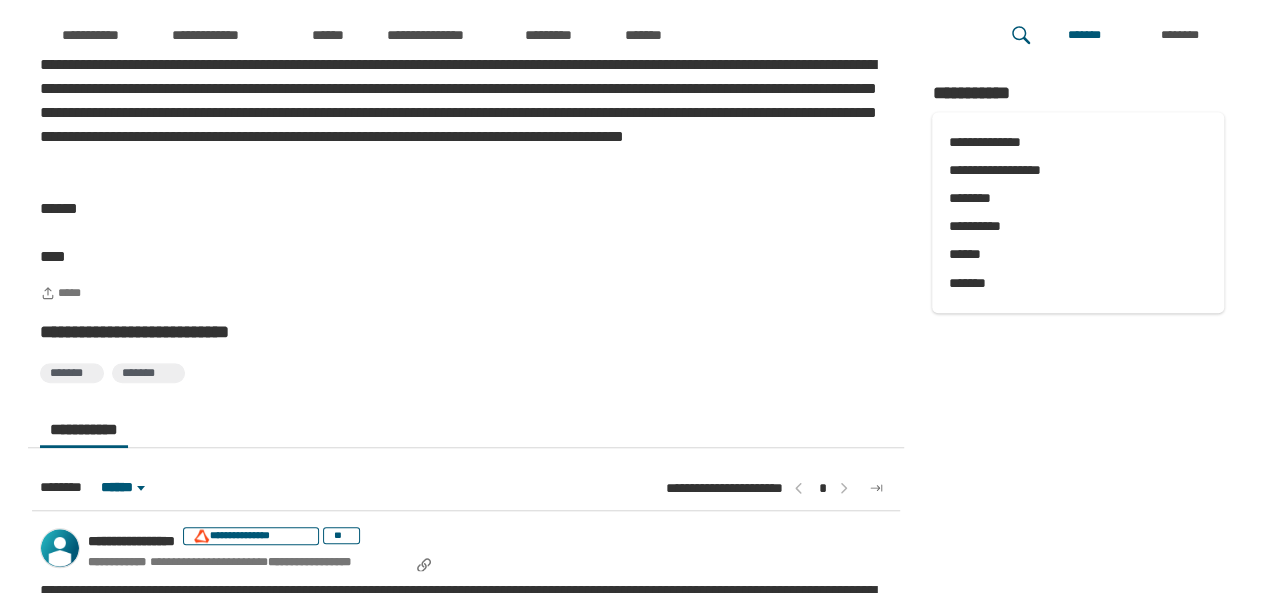 scroll, scrollTop: 0, scrollLeft: 0, axis: both 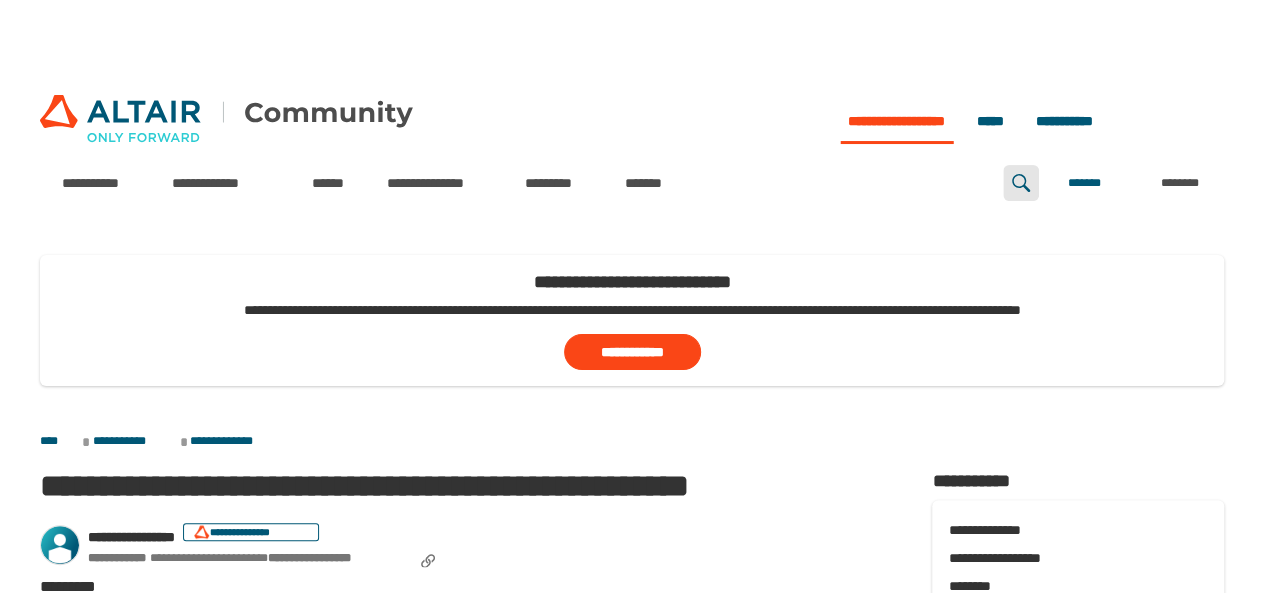 click at bounding box center (1021, 183) 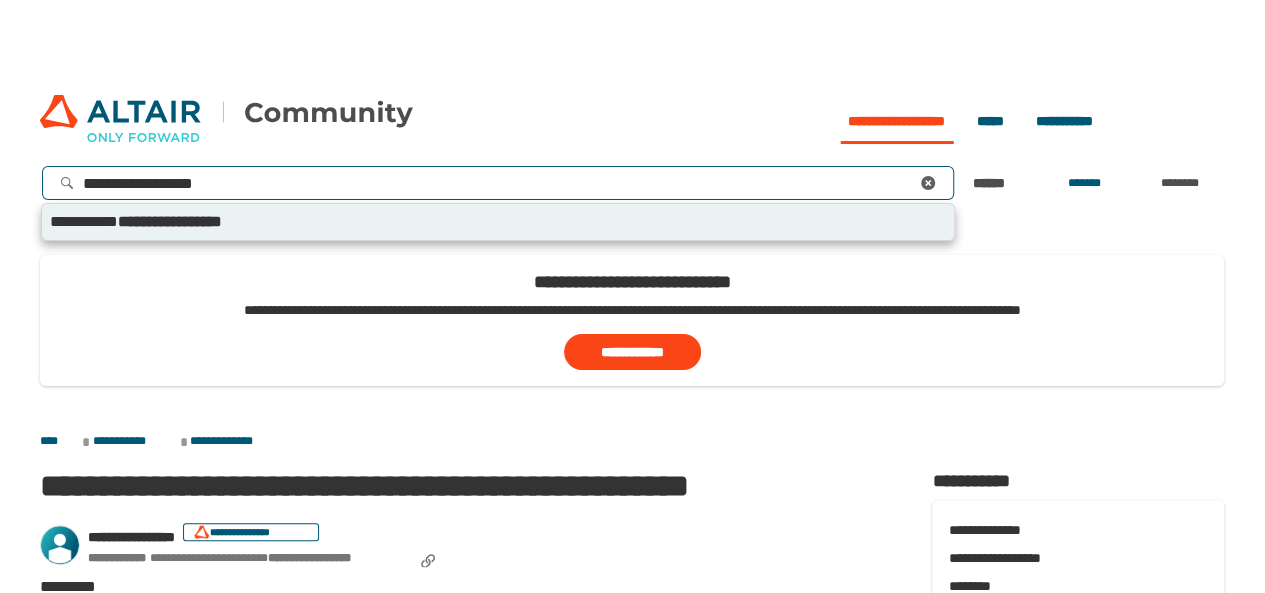 type on "**********" 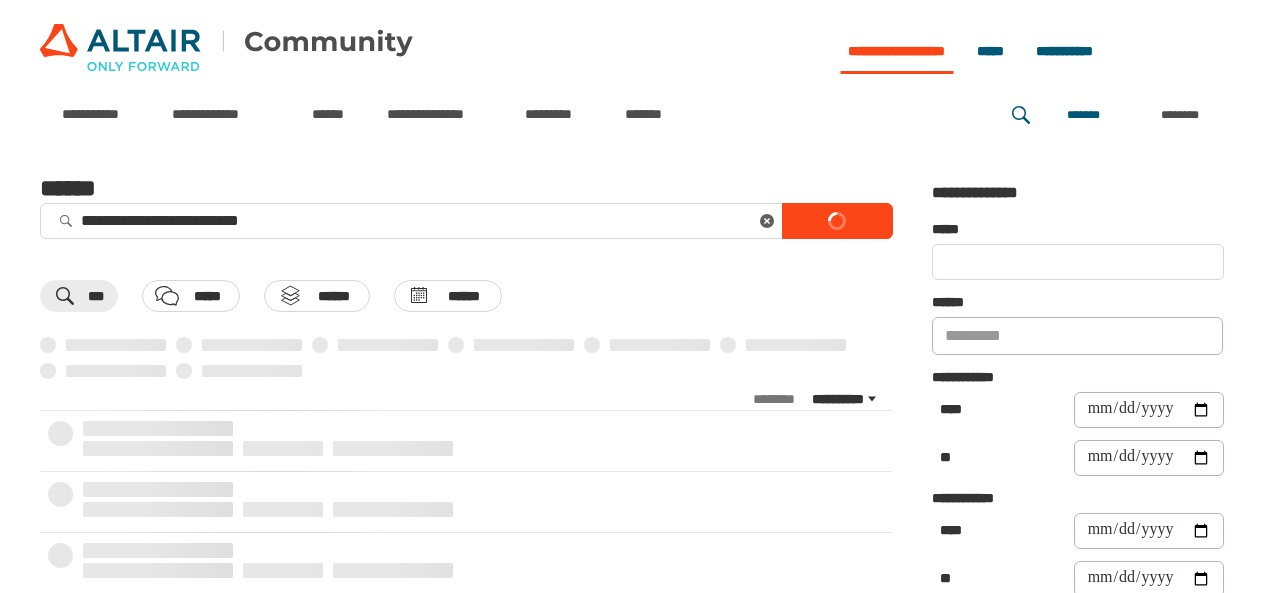 scroll, scrollTop: 0, scrollLeft: 0, axis: both 